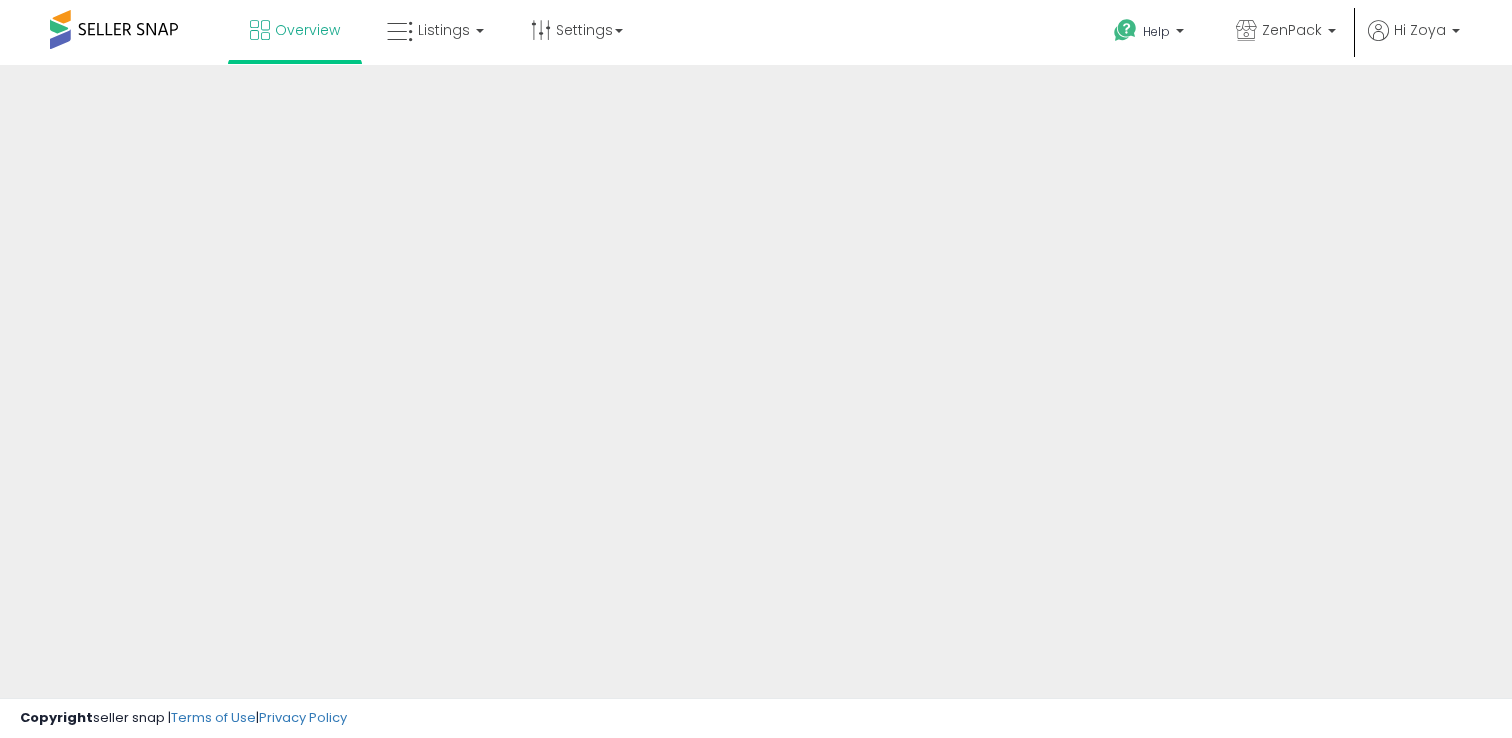 scroll, scrollTop: 0, scrollLeft: 0, axis: both 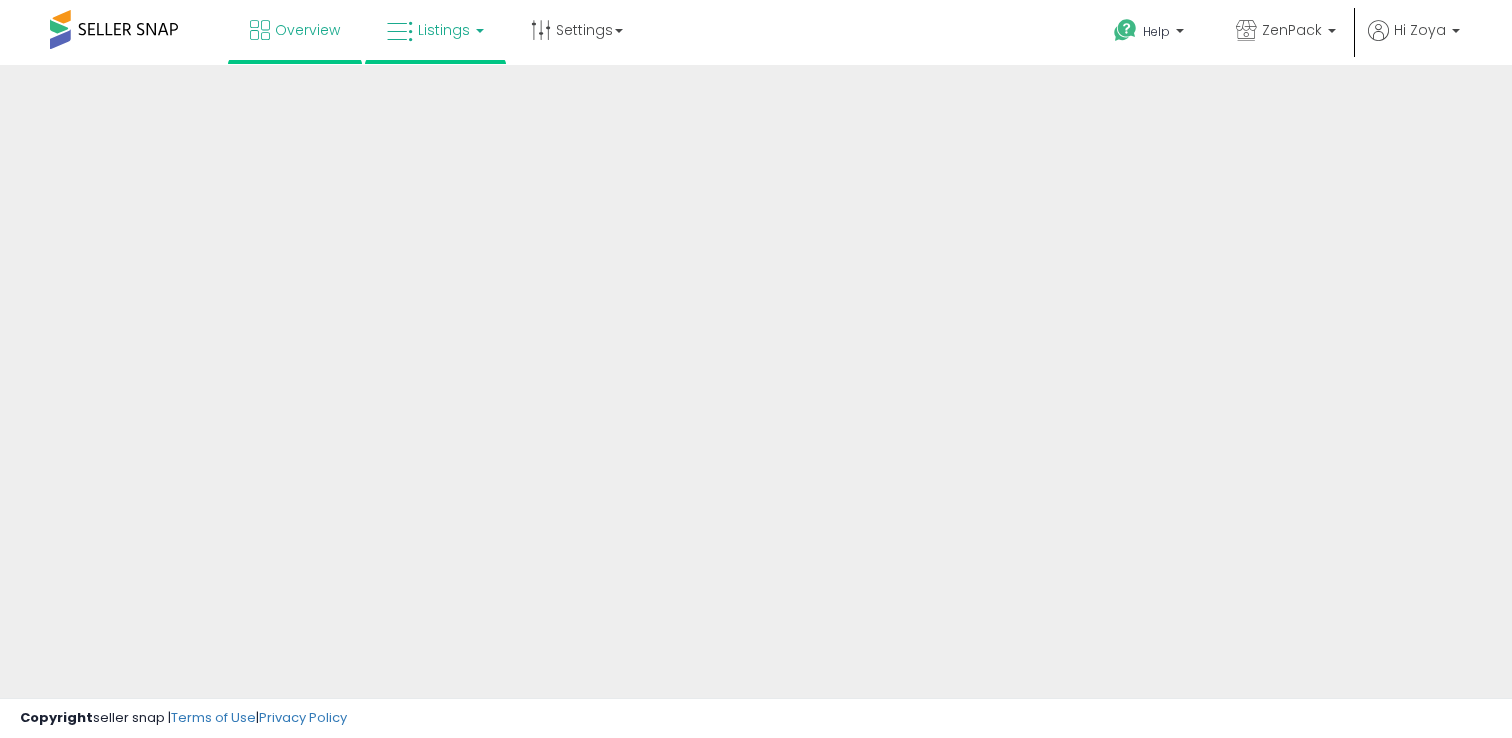 click on "Listings" at bounding box center [444, 30] 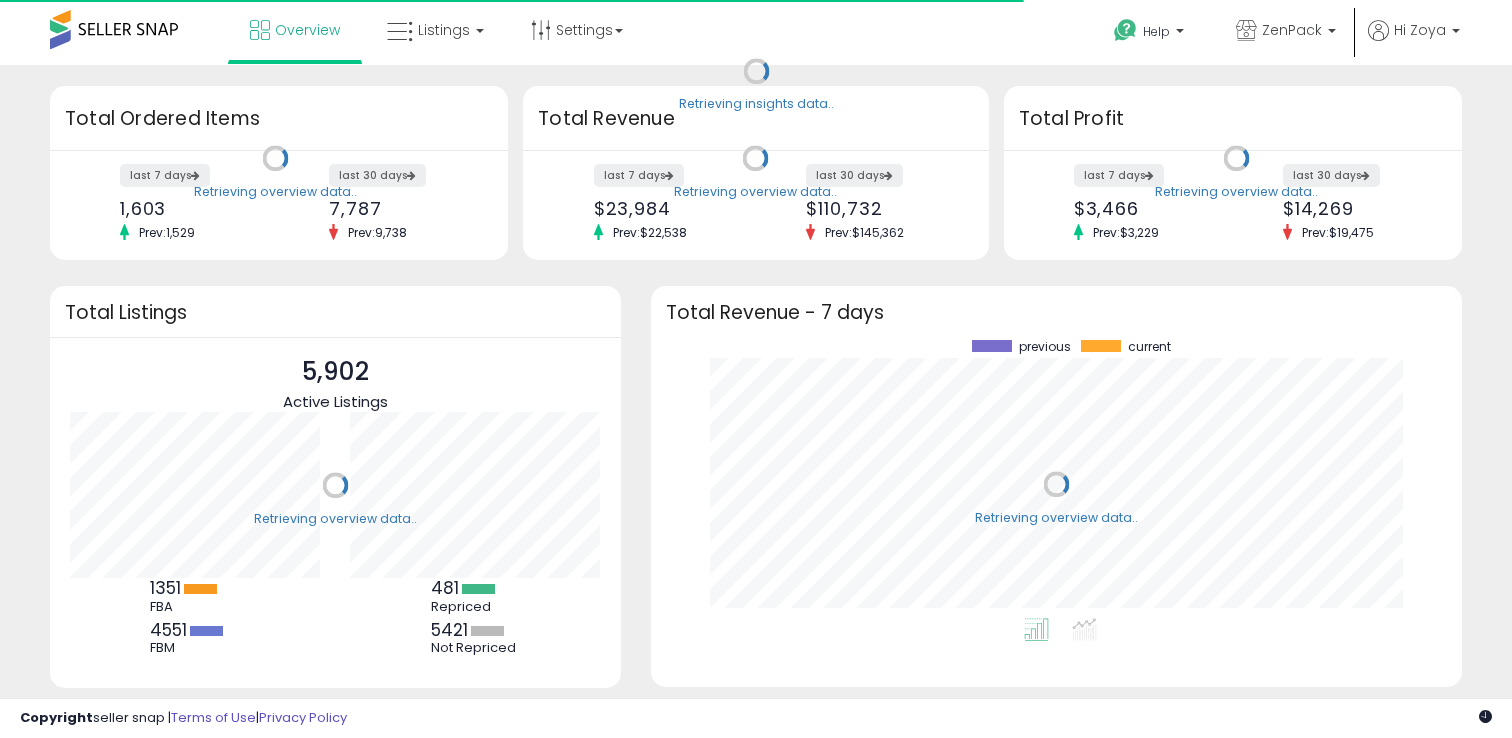 scroll, scrollTop: 999722, scrollLeft: 999229, axis: both 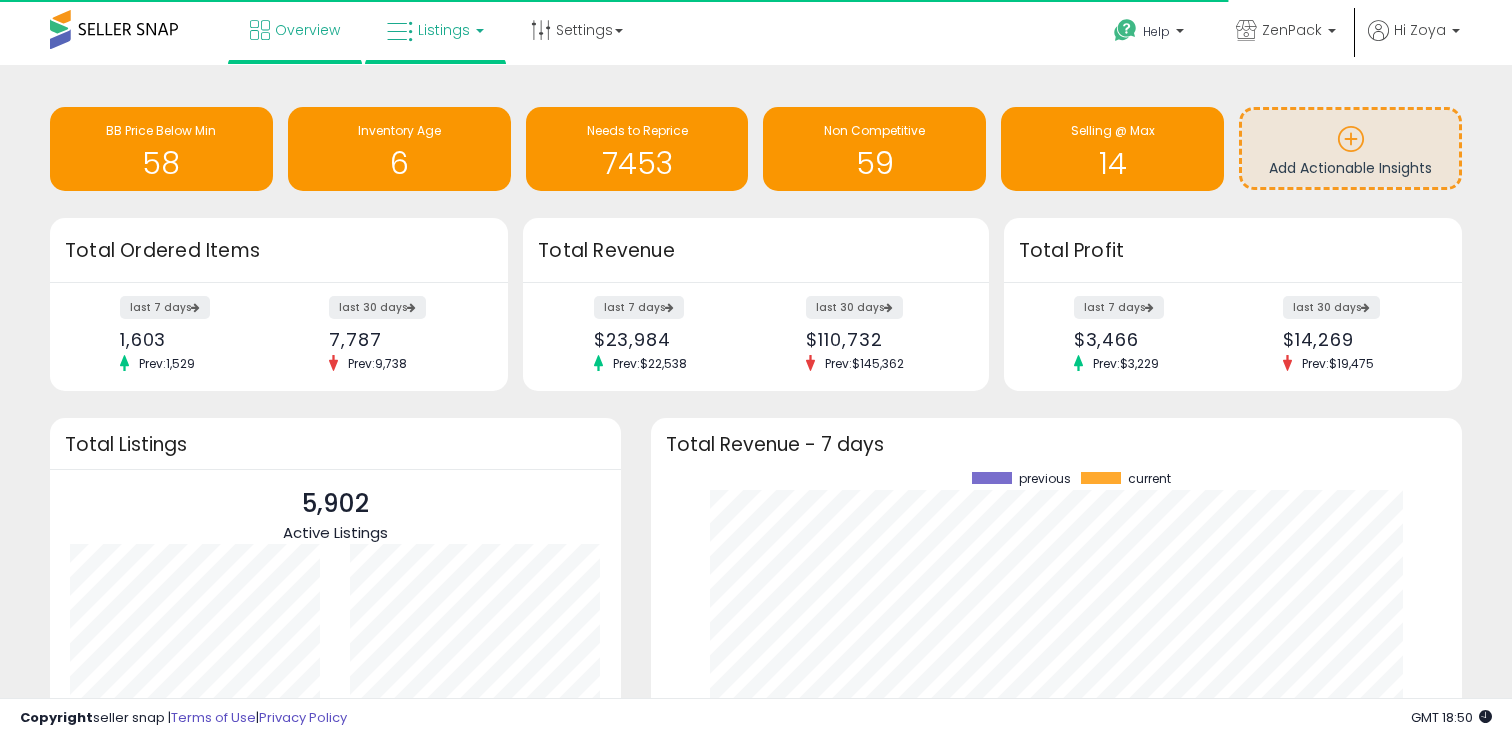 click on "Listings" at bounding box center (435, 30) 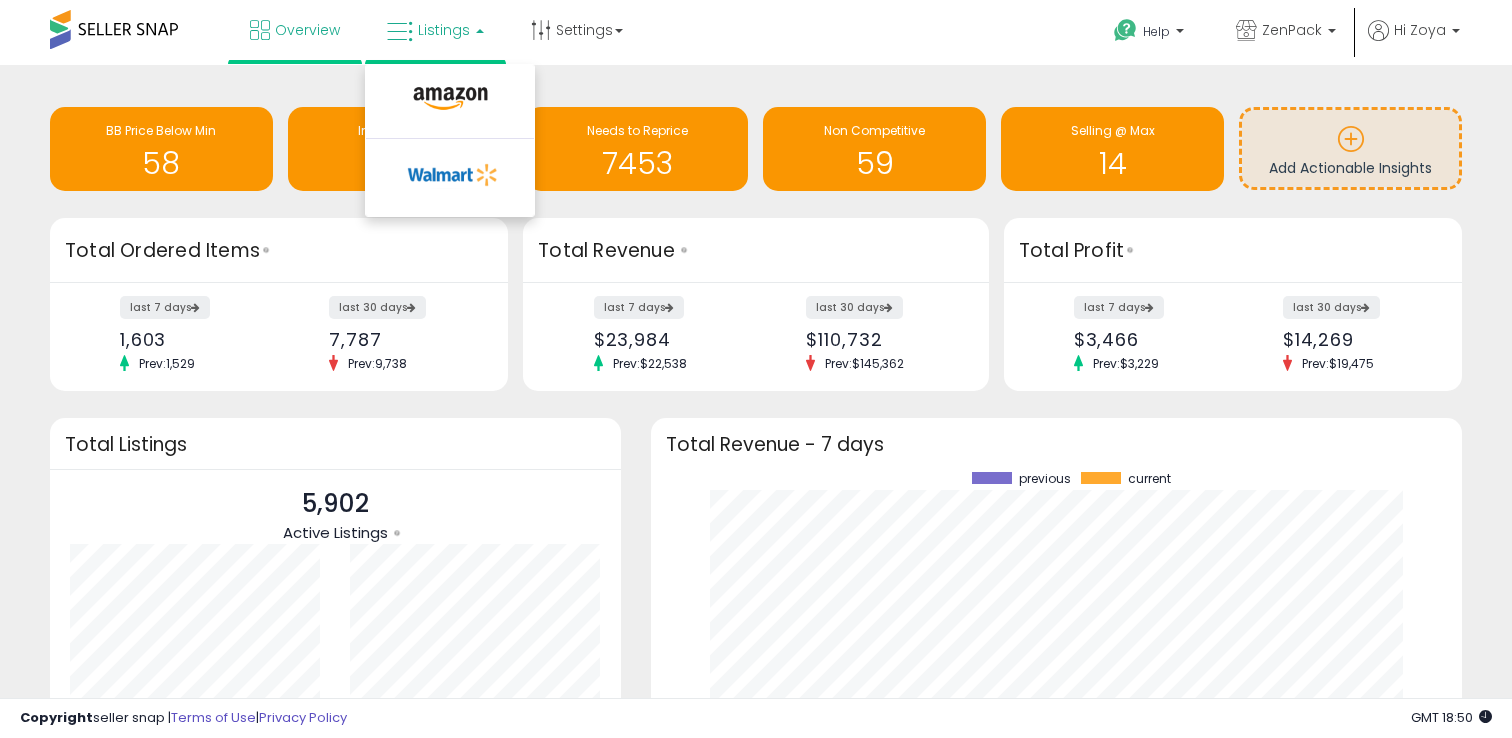 click at bounding box center (450, 103) 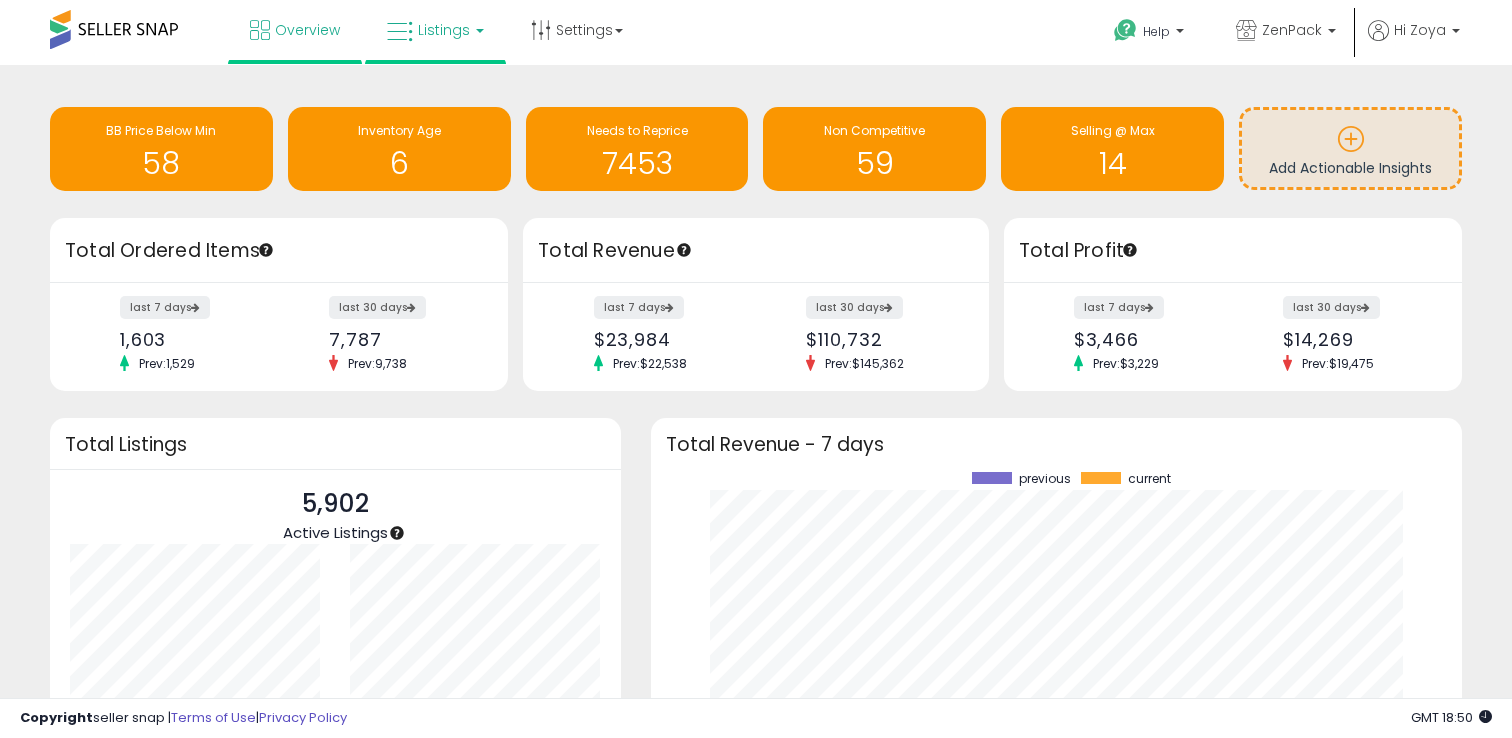 click on "Listings" at bounding box center [435, 30] 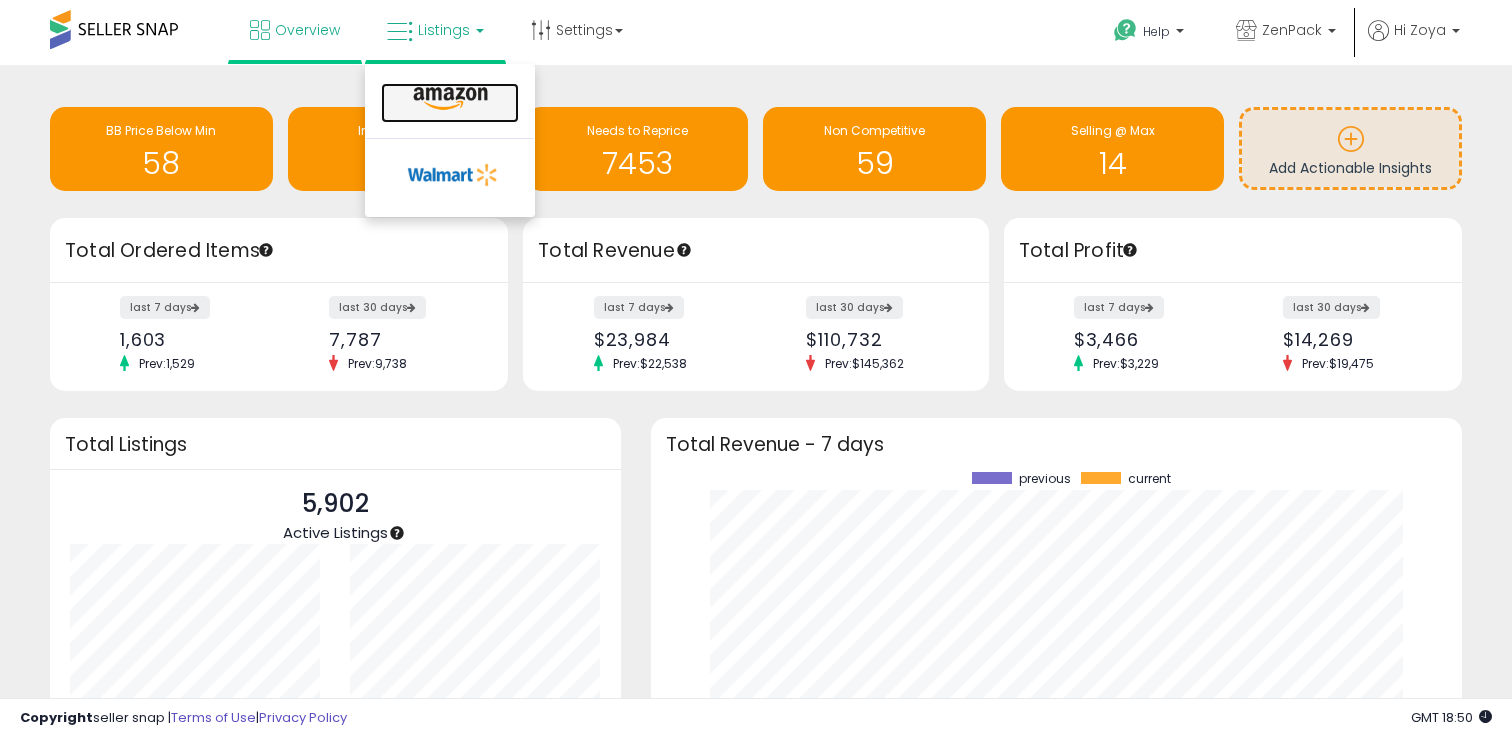 click at bounding box center [450, 99] 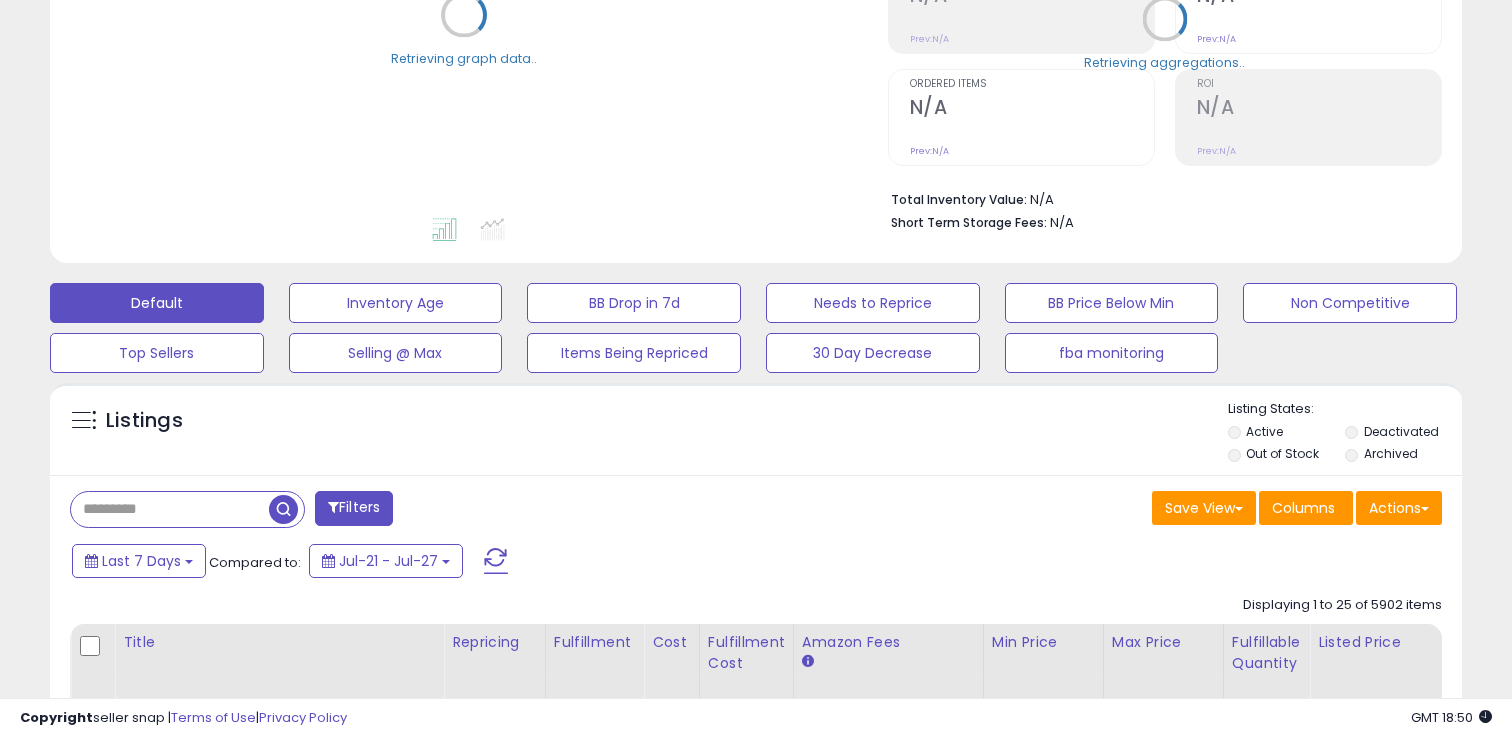 scroll, scrollTop: 422, scrollLeft: 0, axis: vertical 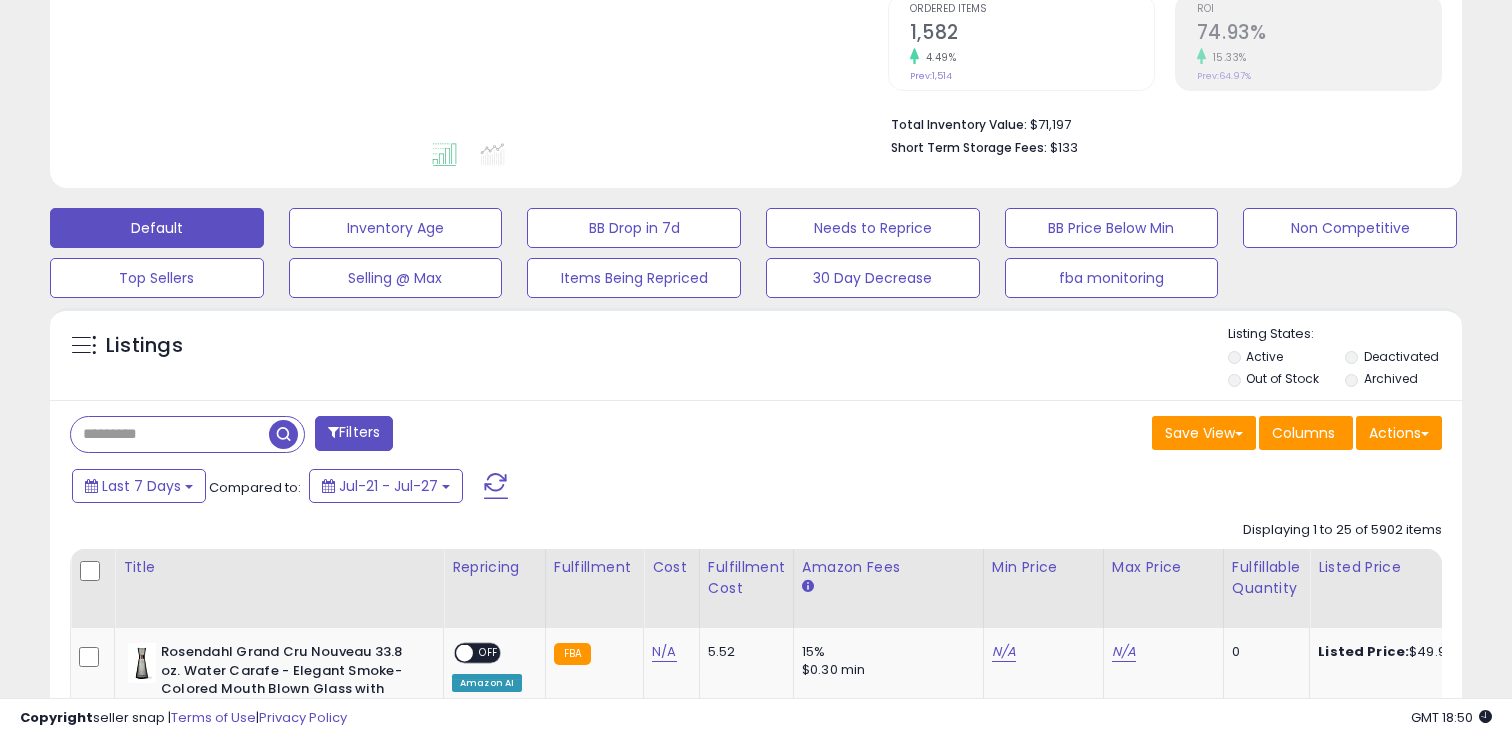 click at bounding box center [170, 434] 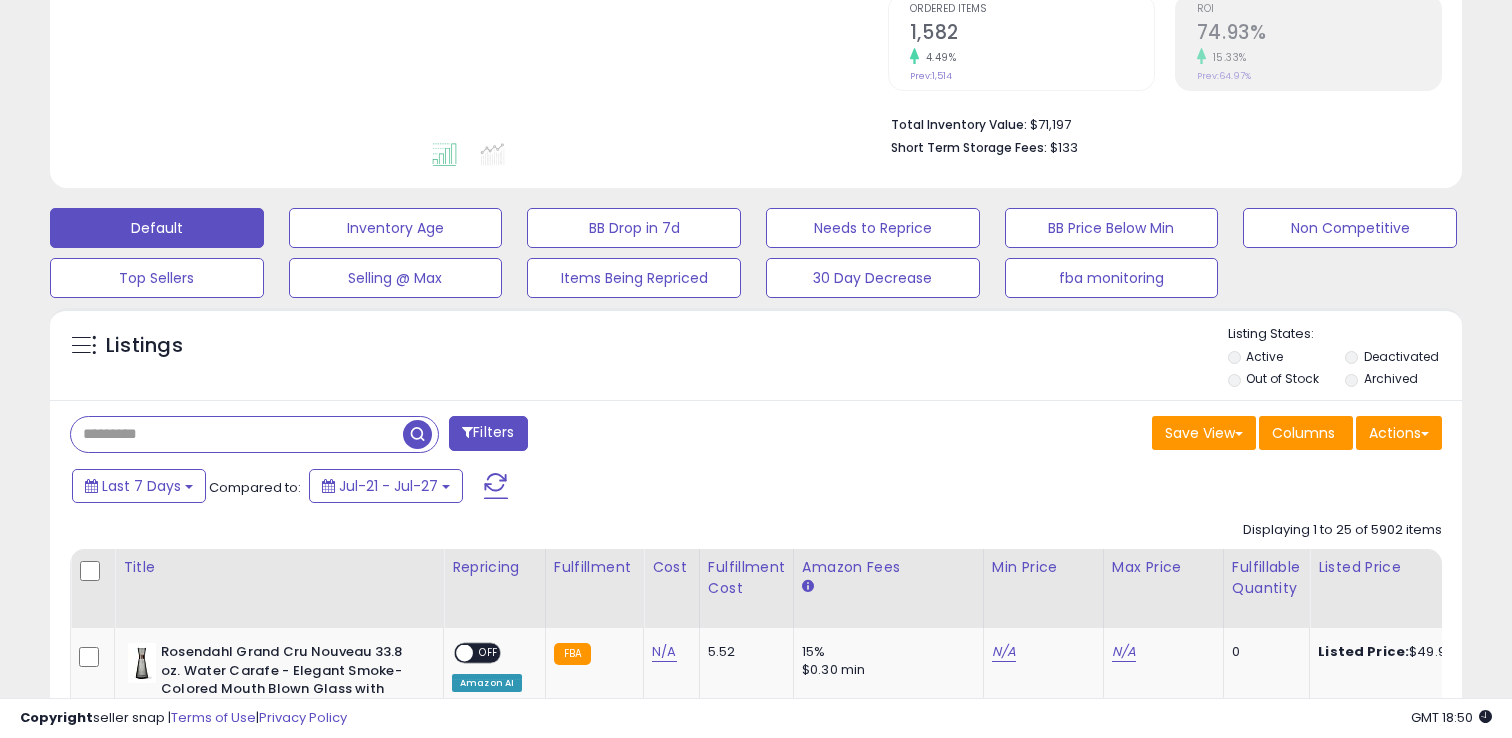 paste on "**********" 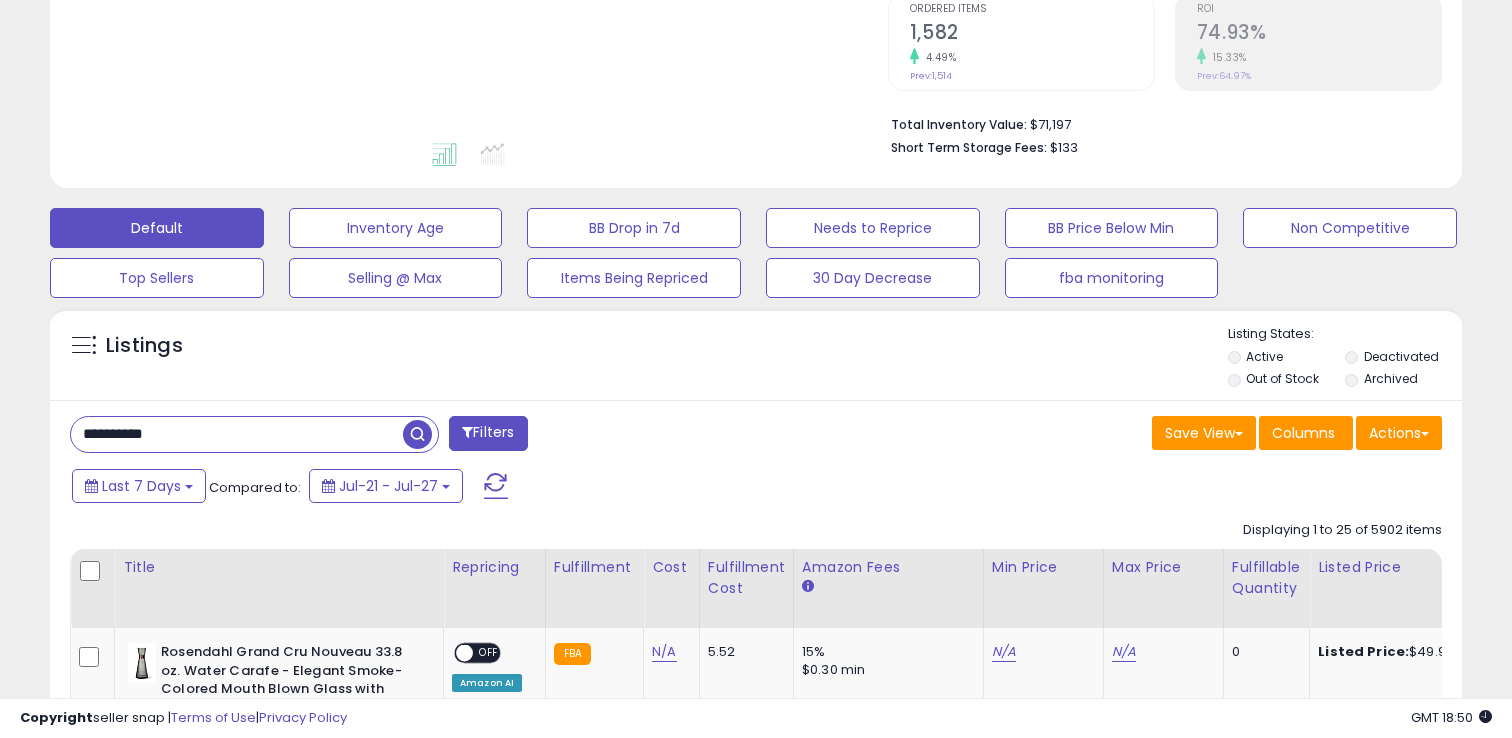 type on "**********" 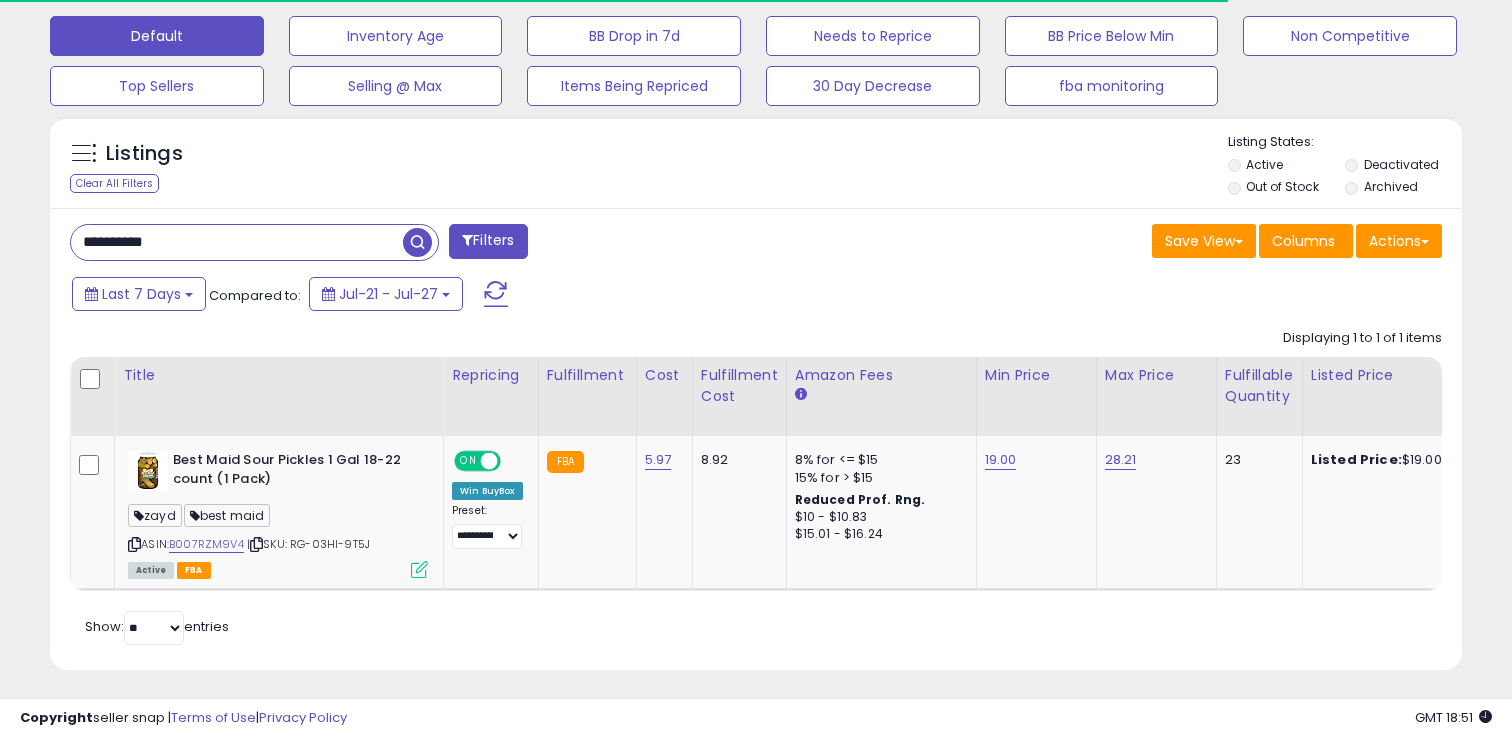 scroll, scrollTop: 621, scrollLeft: 0, axis: vertical 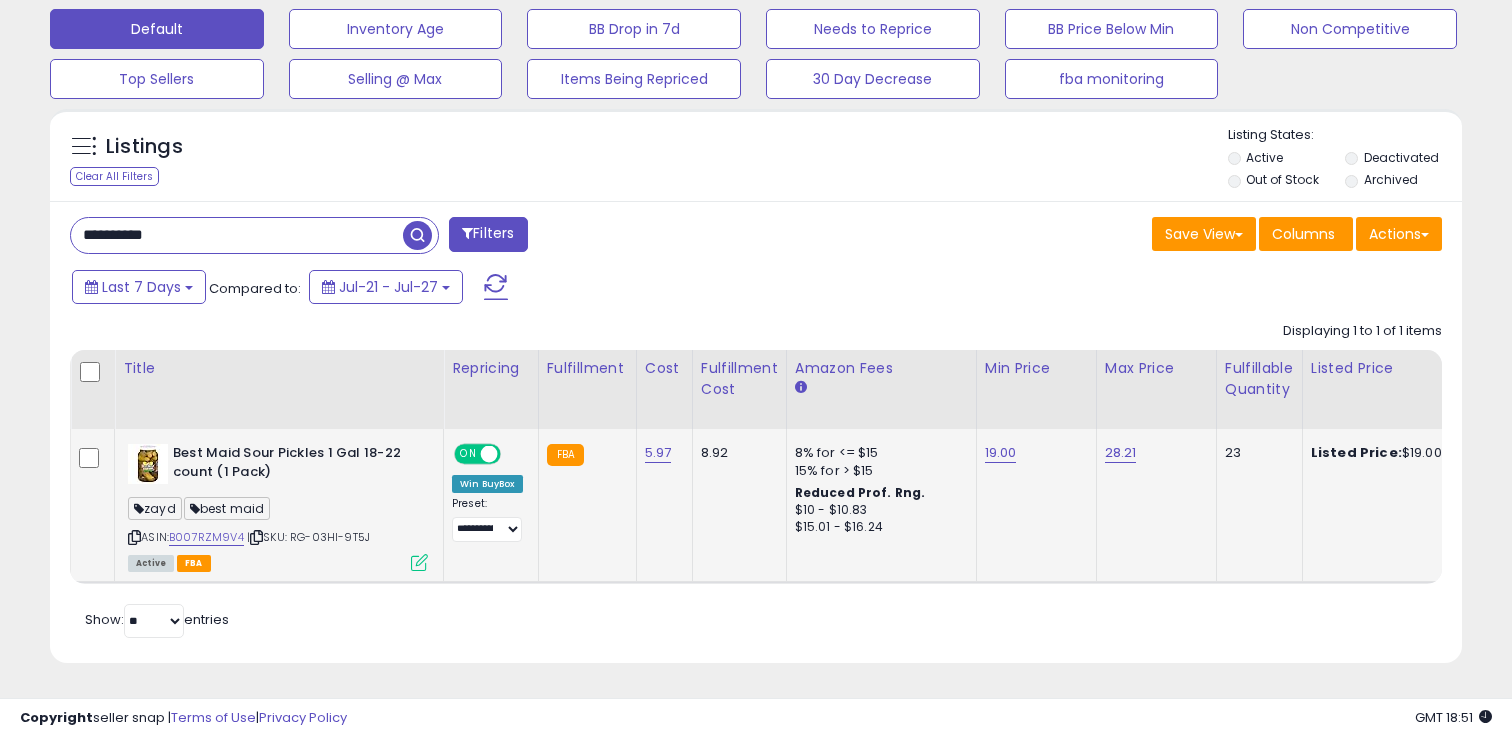 click at bounding box center (419, 562) 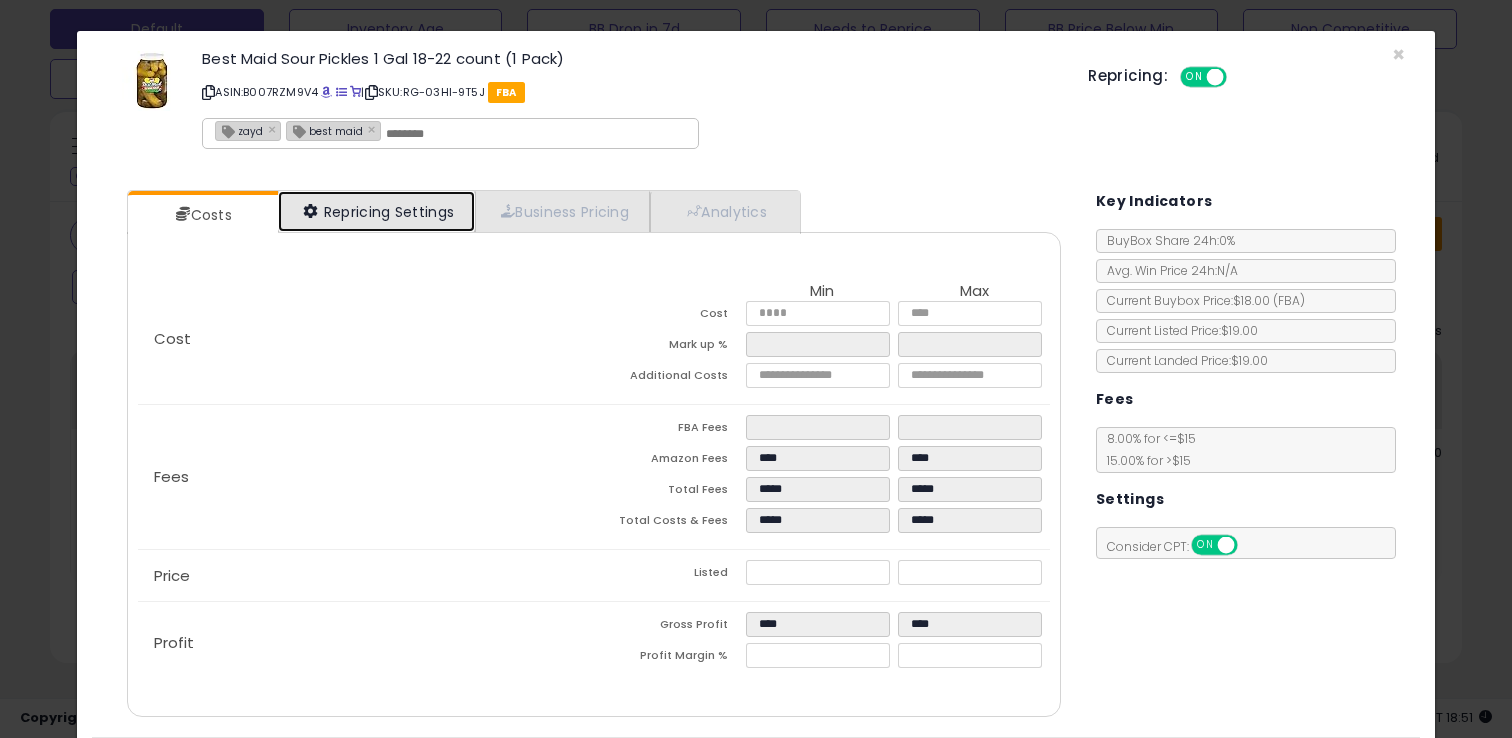 click on "Repricing Settings" at bounding box center (377, 211) 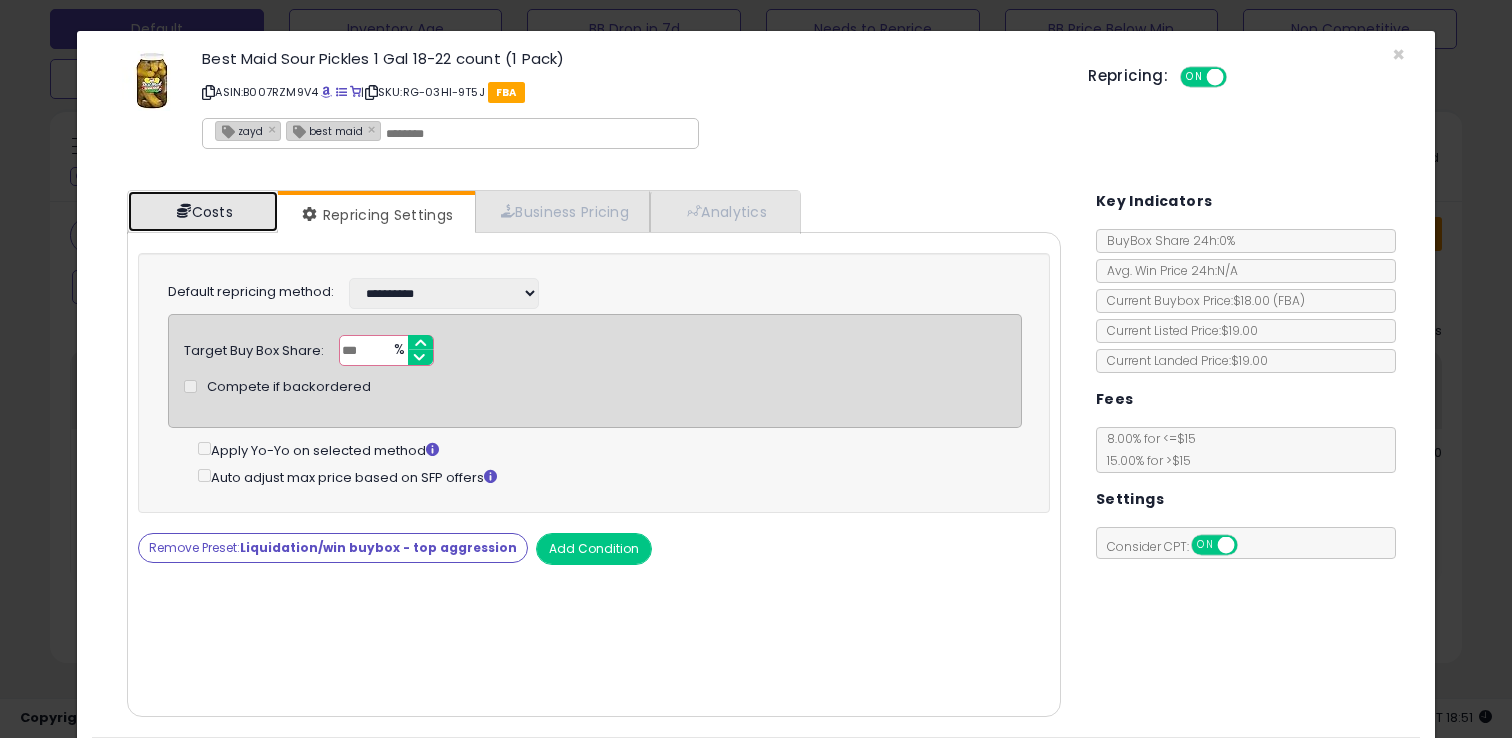 click on "Costs" at bounding box center [203, 211] 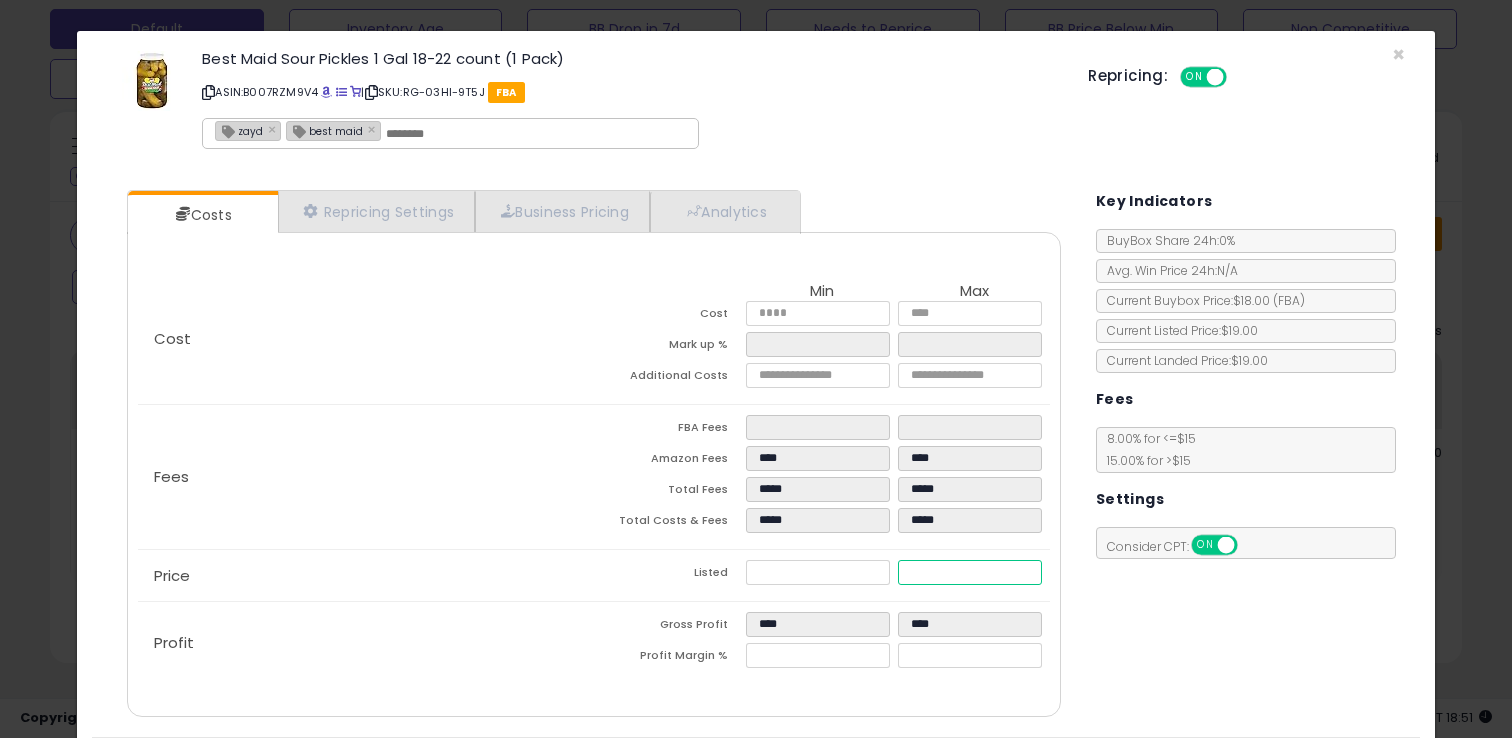 drag, startPoint x: 949, startPoint y: 577, endPoint x: 884, endPoint y: 577, distance: 65 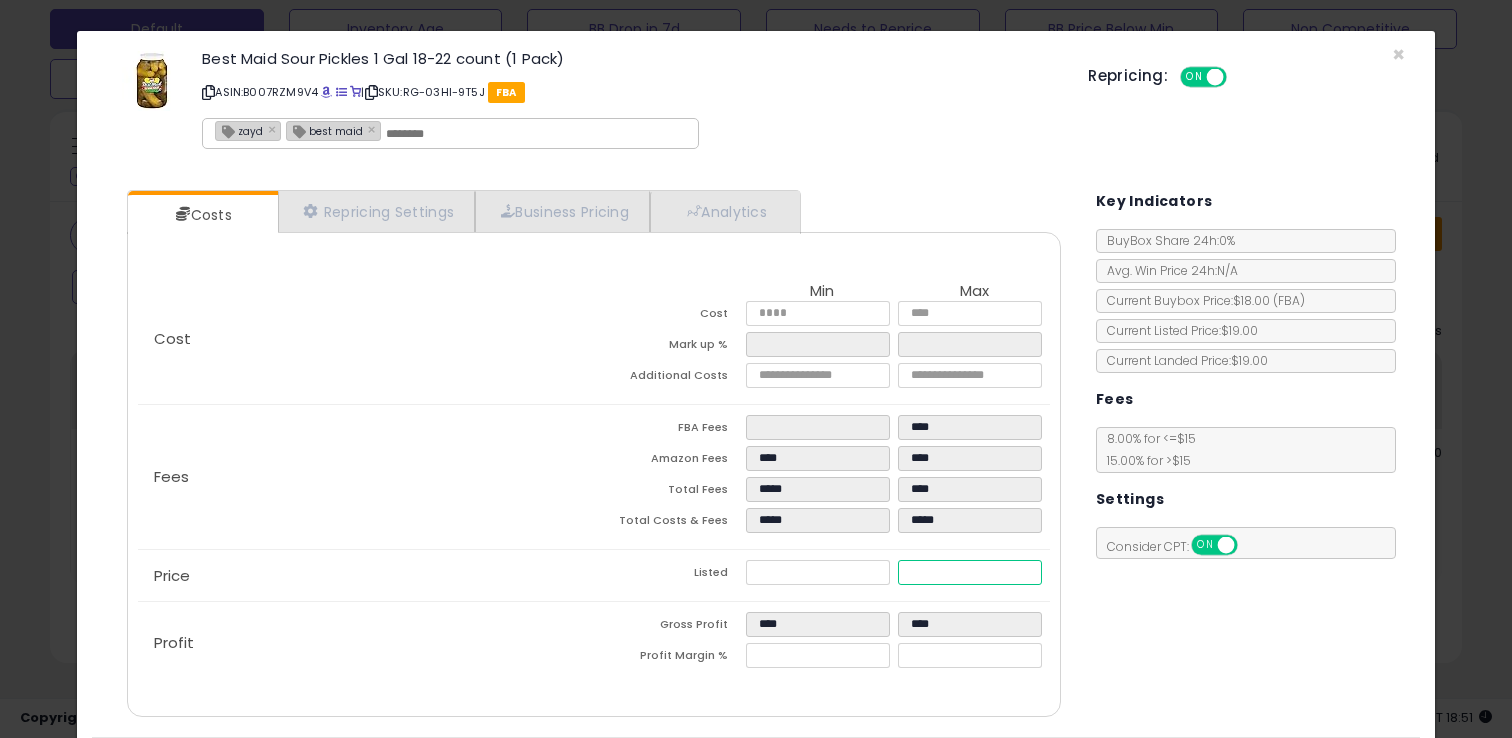 type on "****" 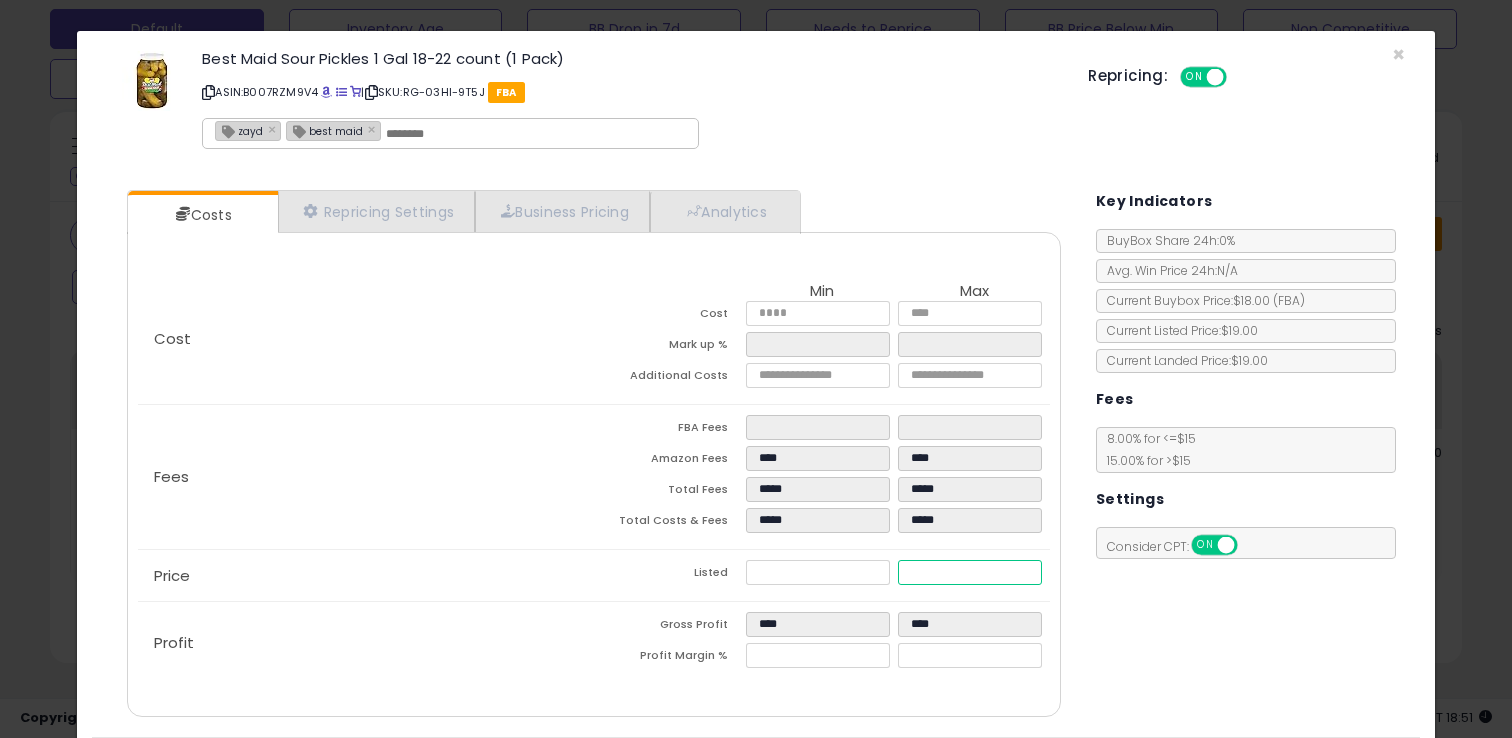 type on "**" 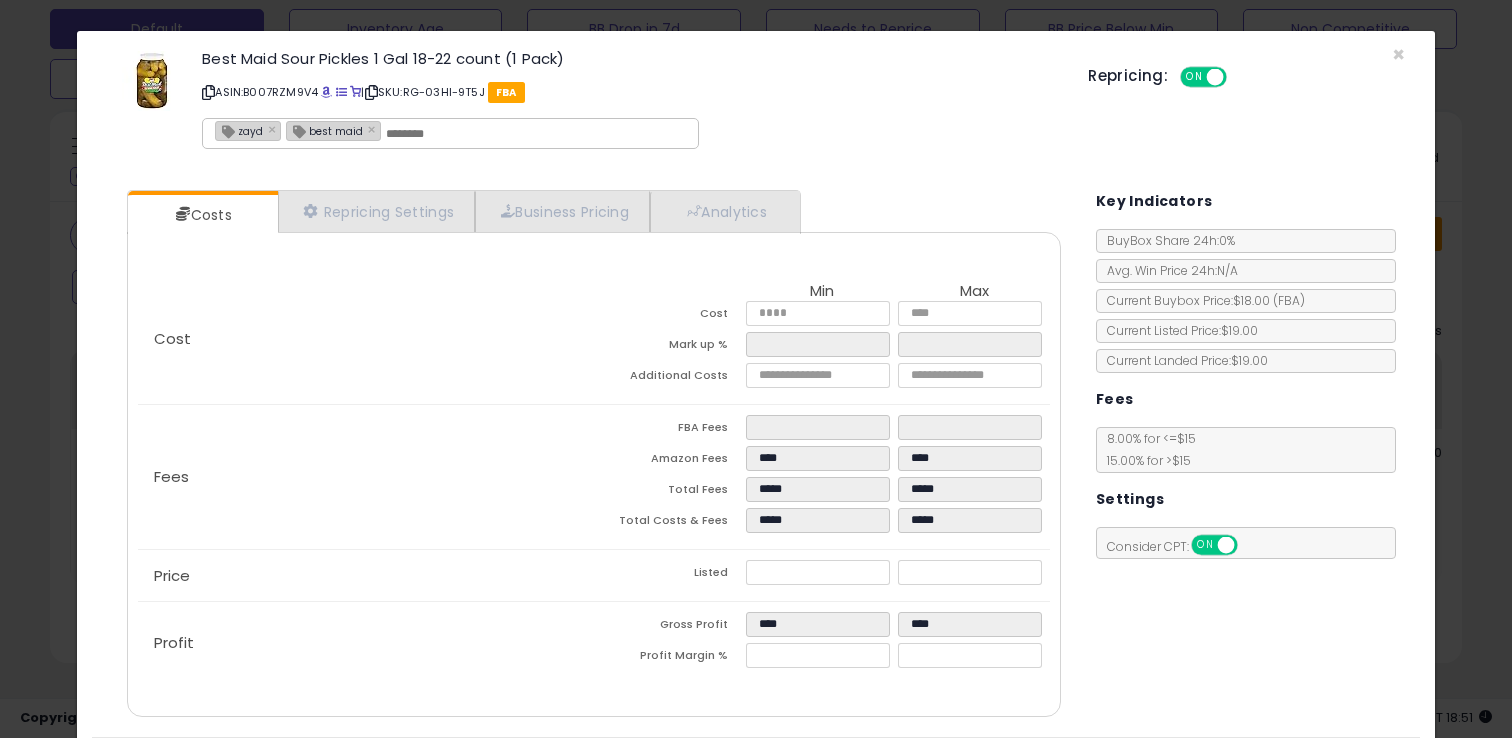 type on "******" 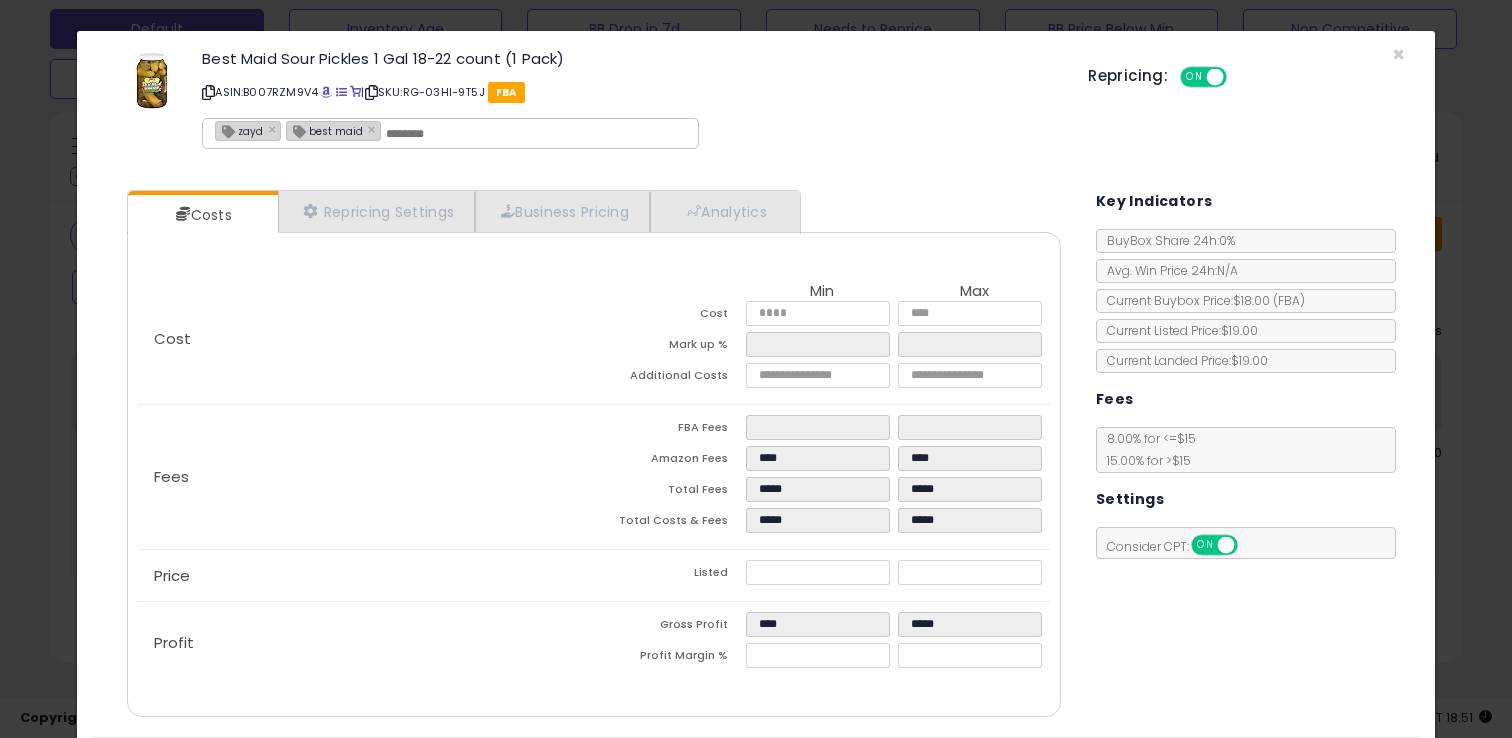 click on "Costs
Repricing Settings
Business Pricing
Analytics
Cost" at bounding box center (594, 456) 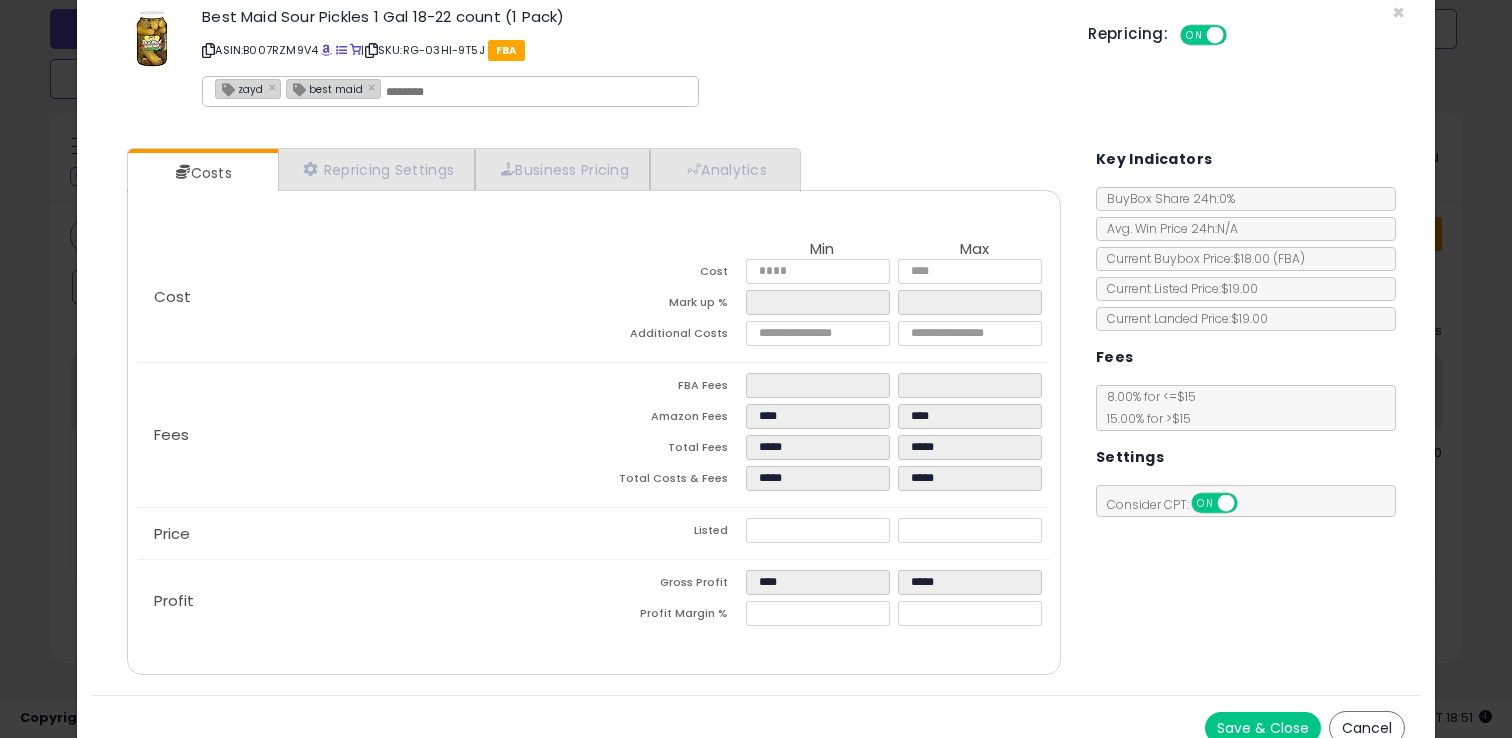 scroll, scrollTop: 63, scrollLeft: 0, axis: vertical 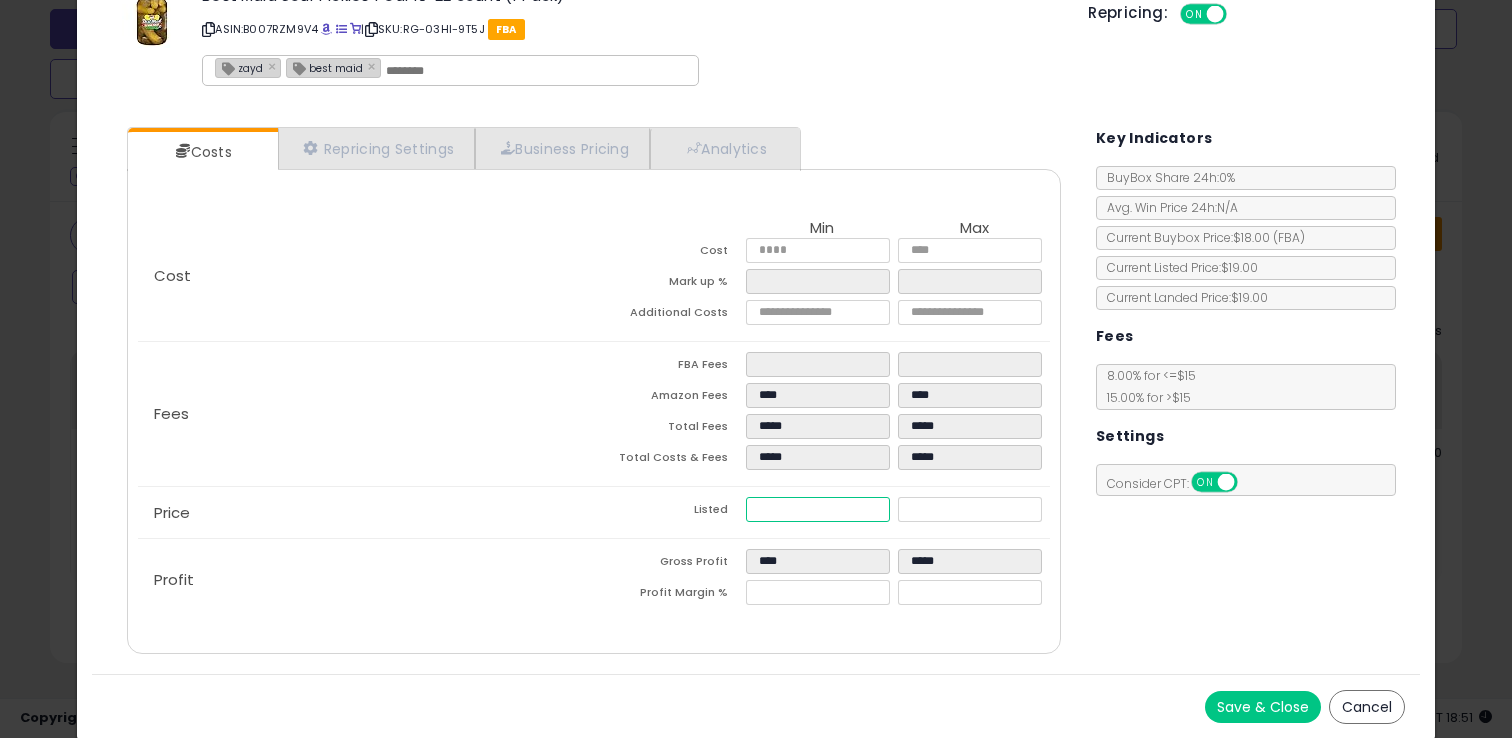 click on "*****" at bounding box center [818, 509] 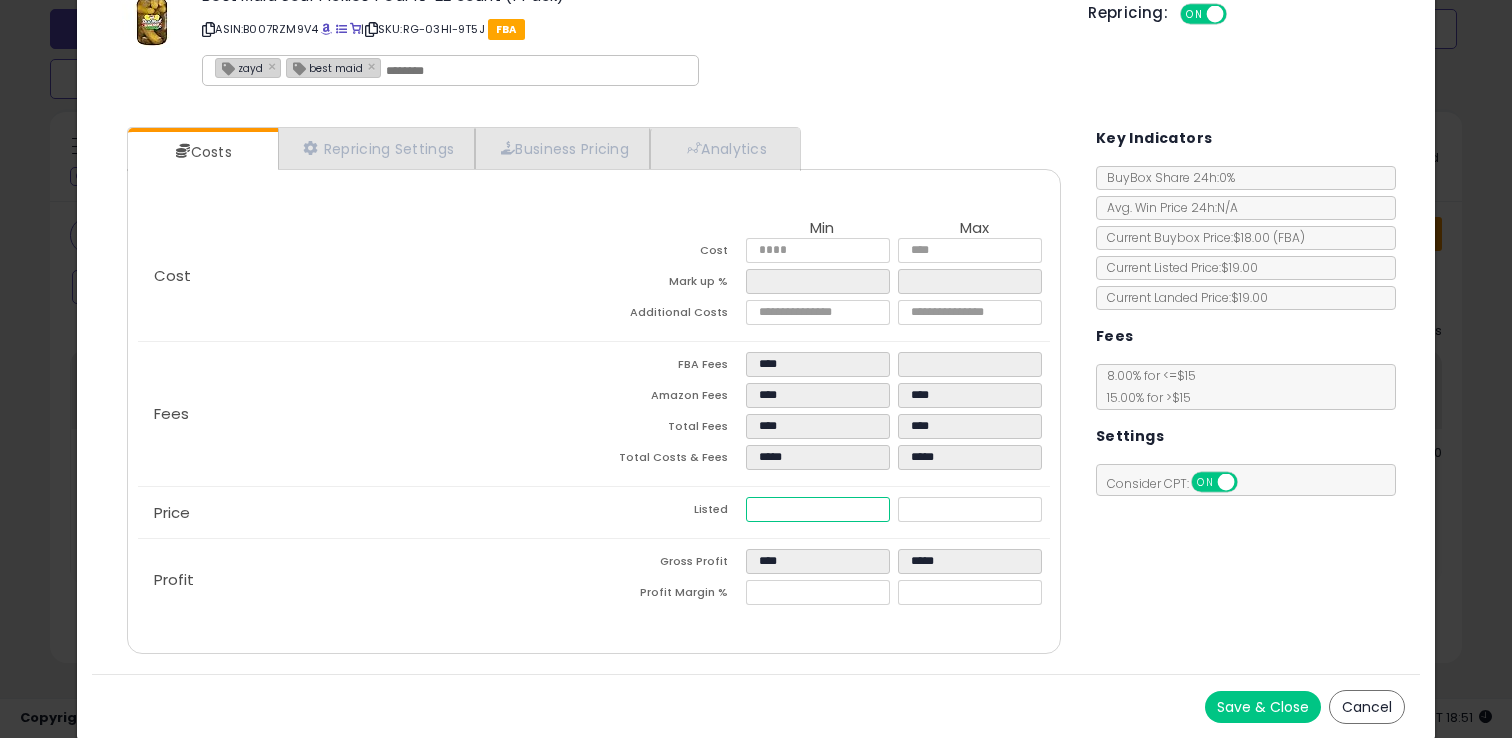 type on "****" 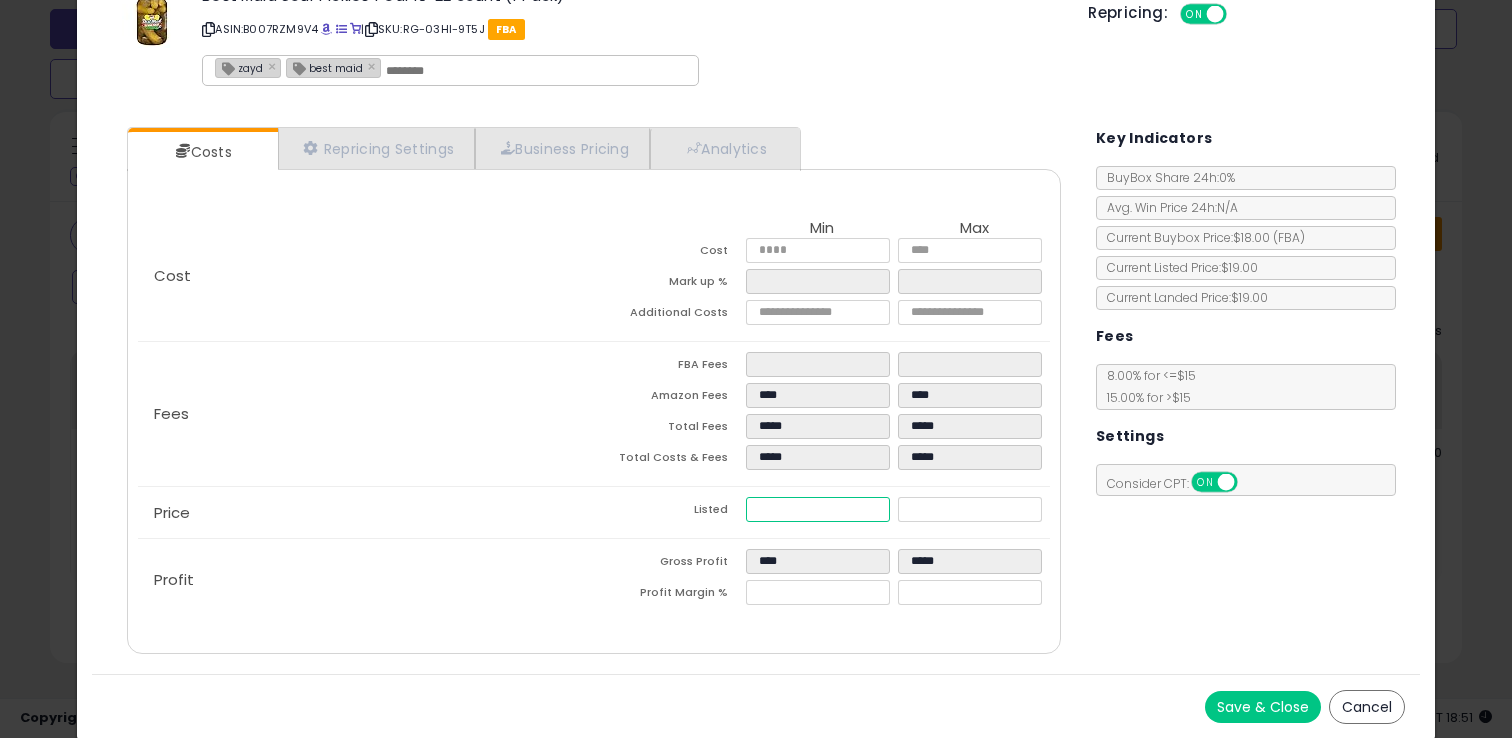 type on "**" 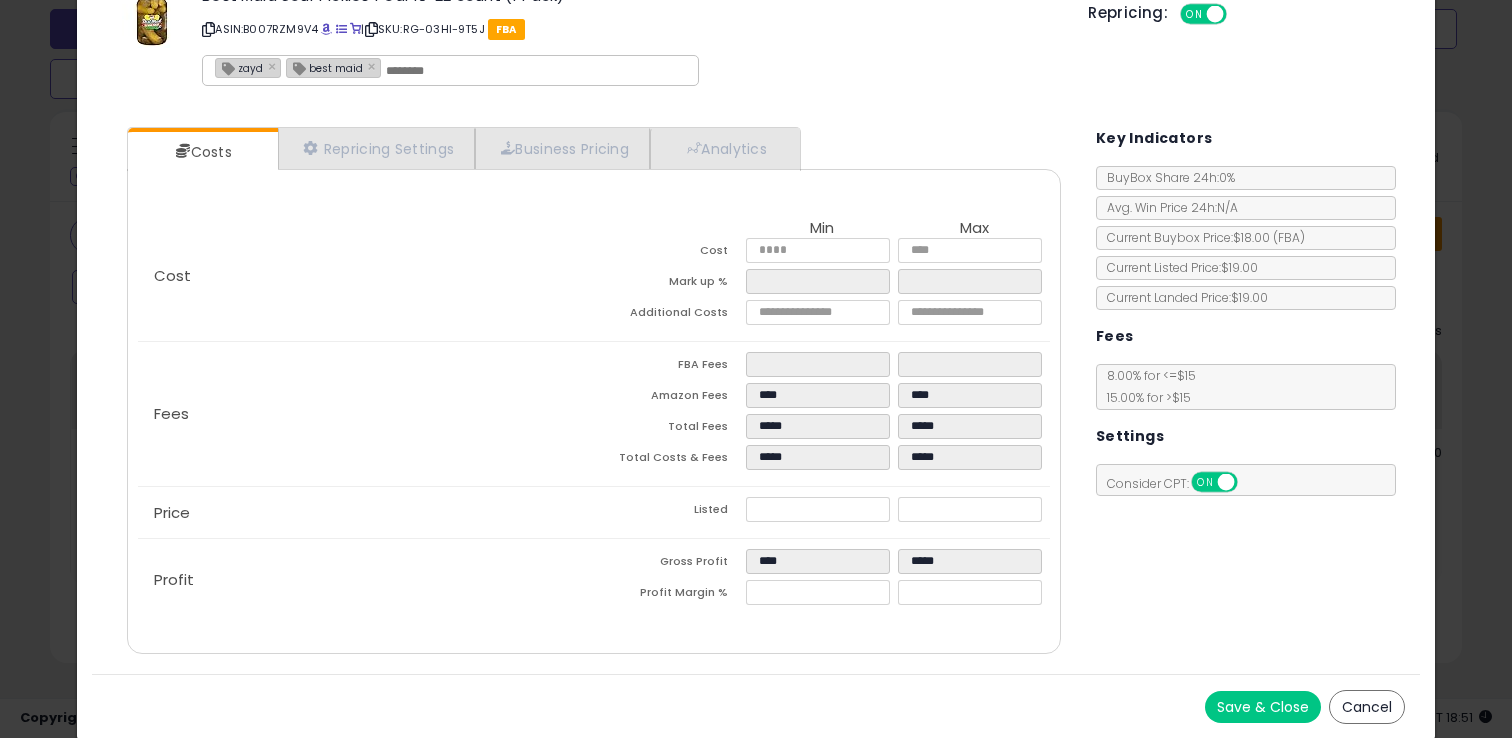 type on "******" 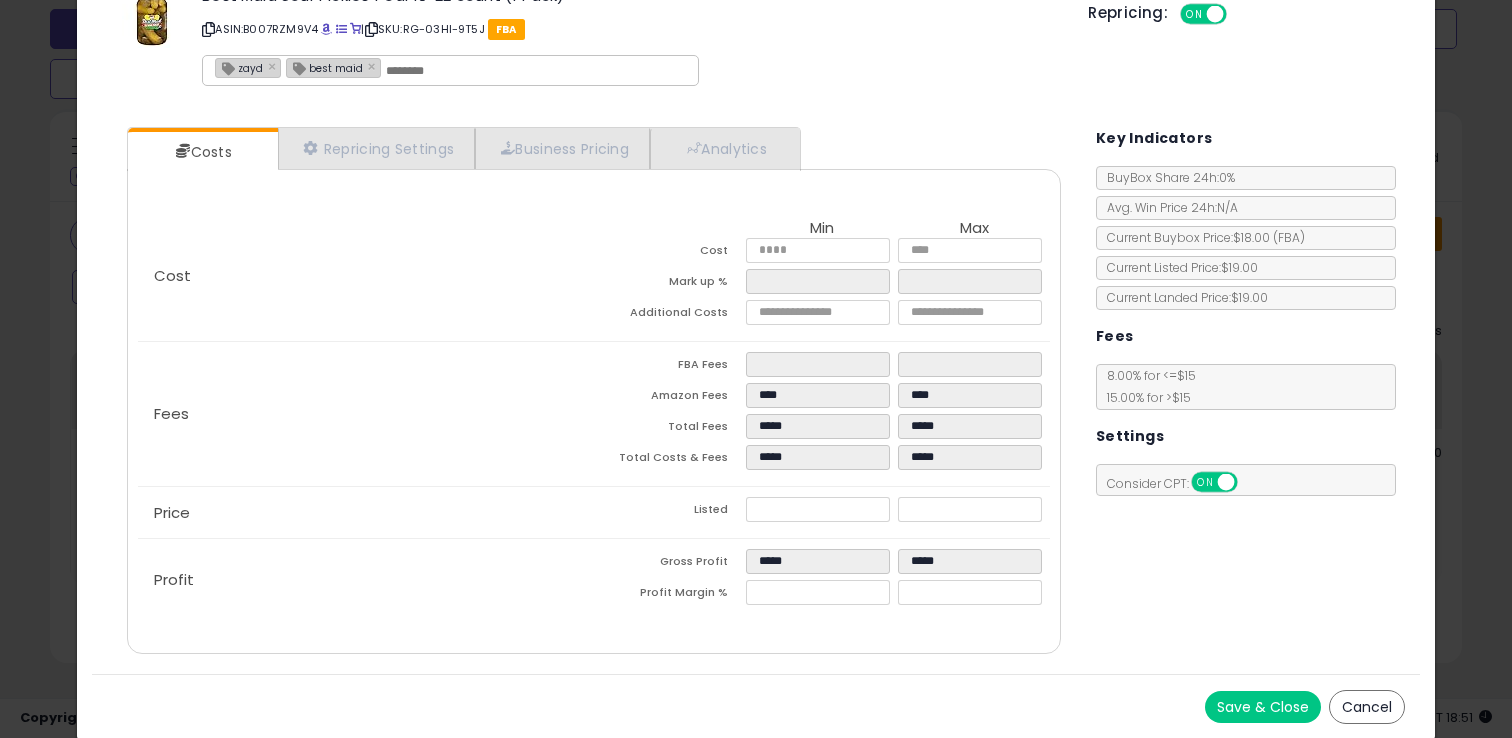 click on "Costs
Repricing Settings
Business Pricing
Analytics
Cost" at bounding box center [756, 393] 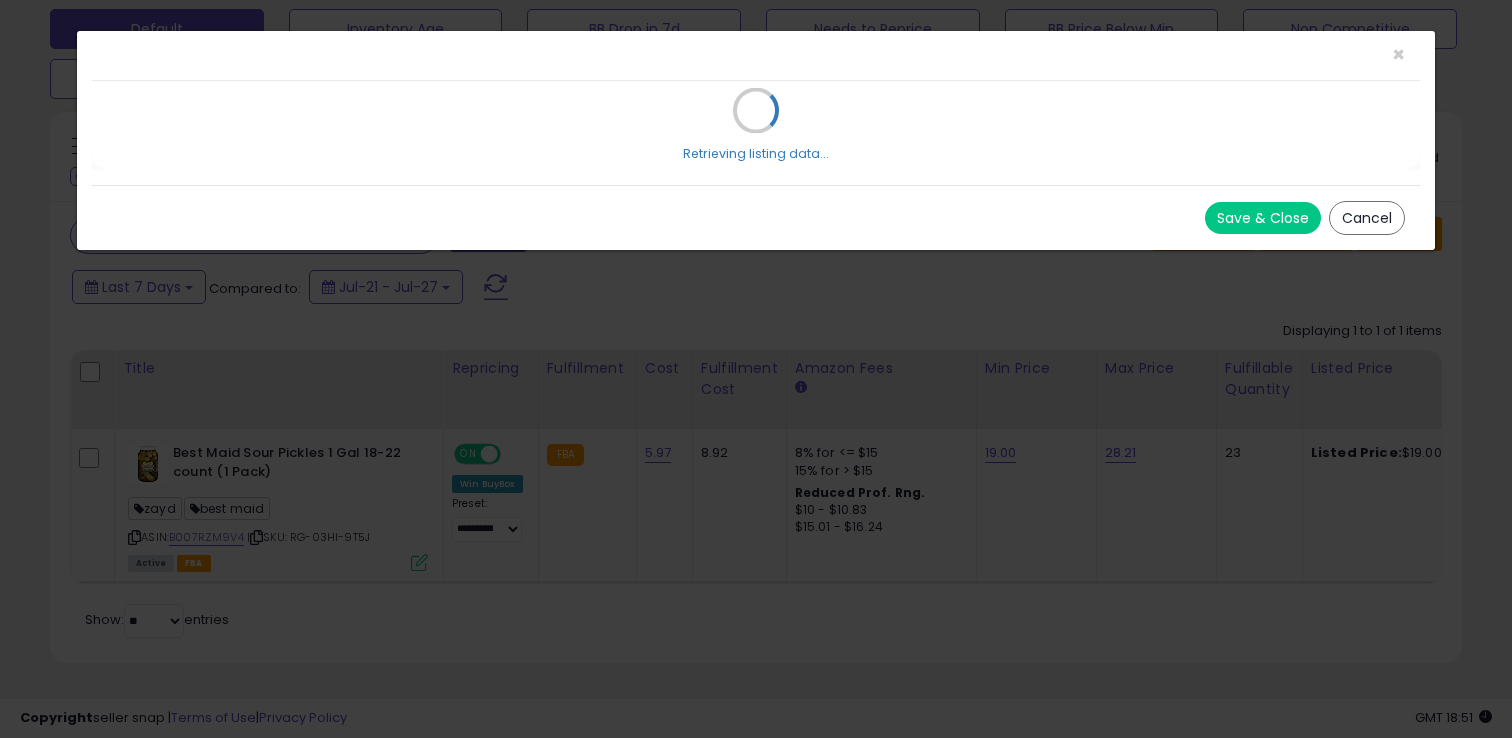 scroll, scrollTop: 0, scrollLeft: 0, axis: both 